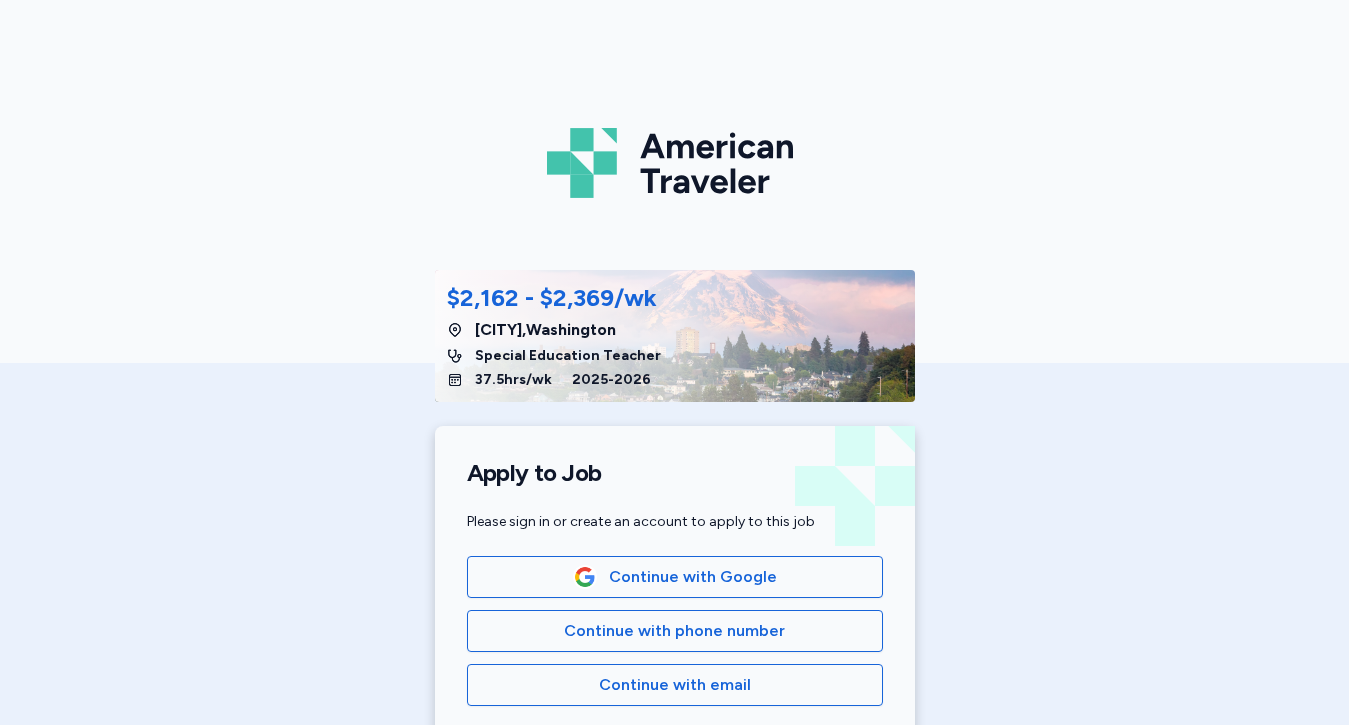 scroll, scrollTop: 0, scrollLeft: 0, axis: both 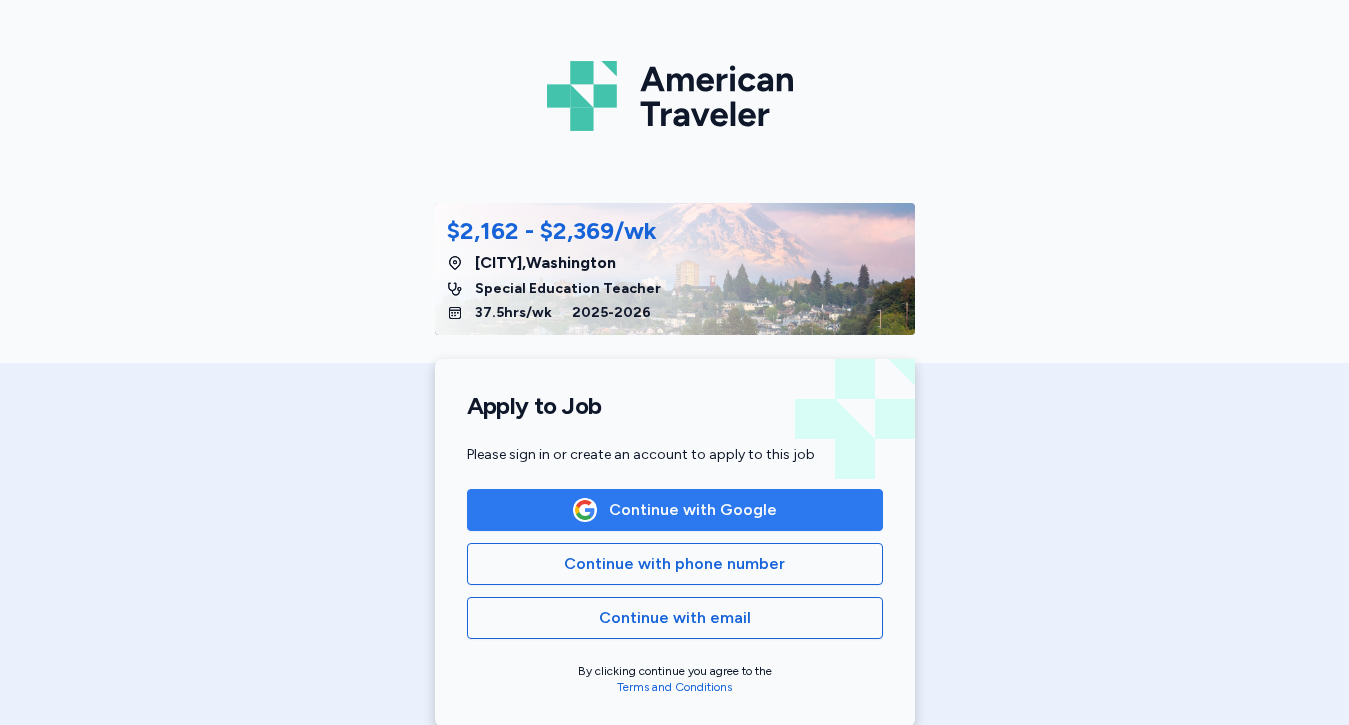 click on "Continue with Google" at bounding box center (693, 510) 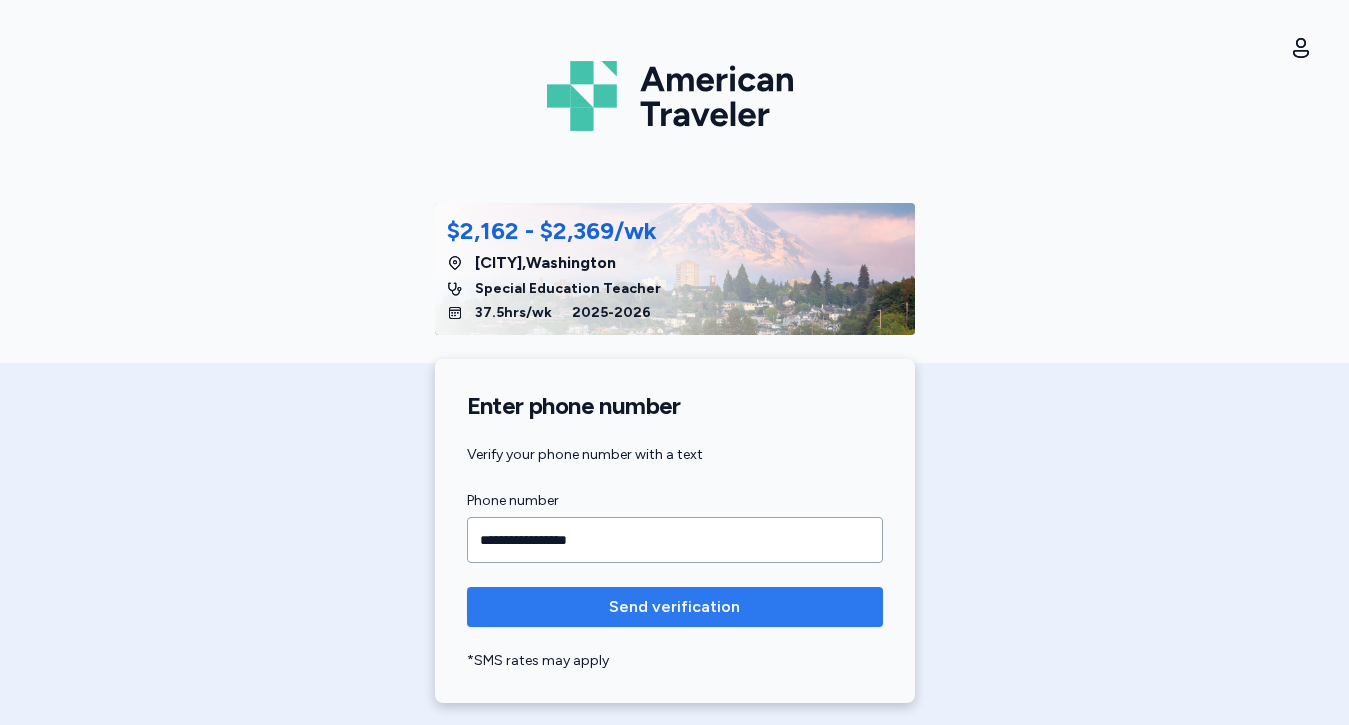 type on "**********" 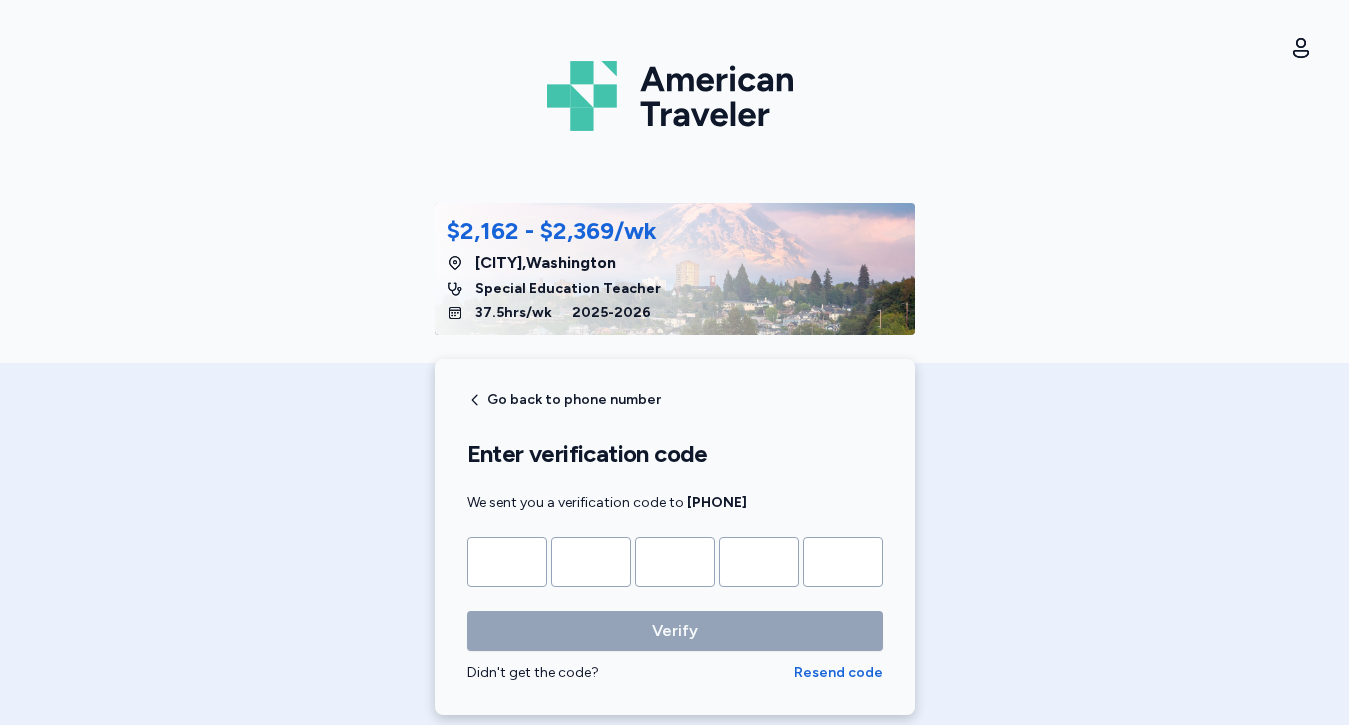 type on "*" 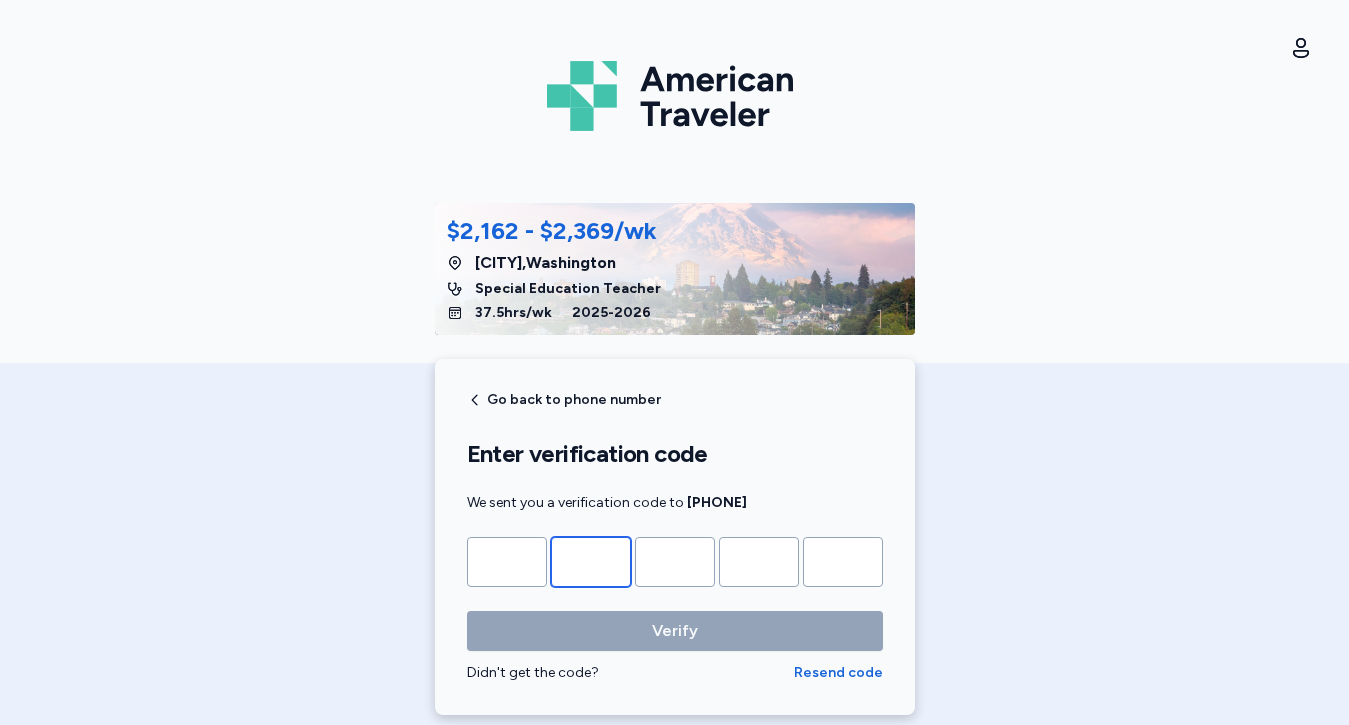 type on "*" 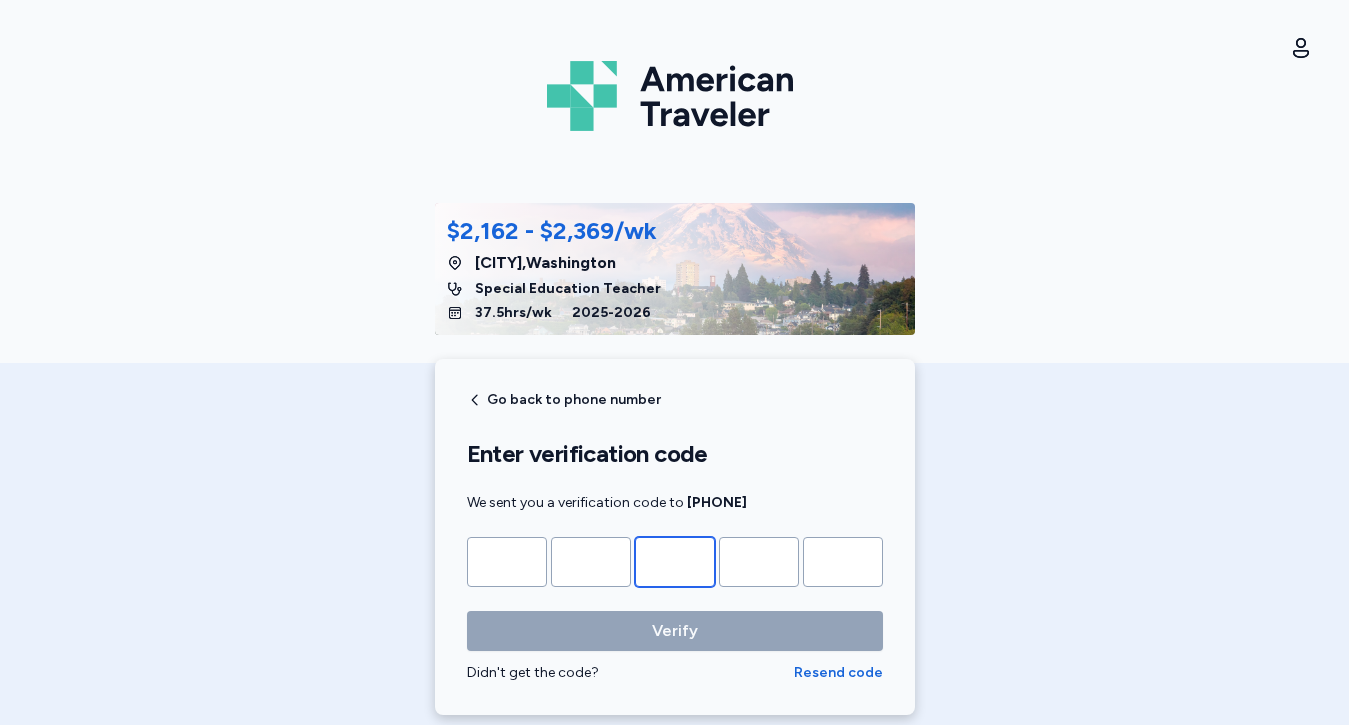 type on "*" 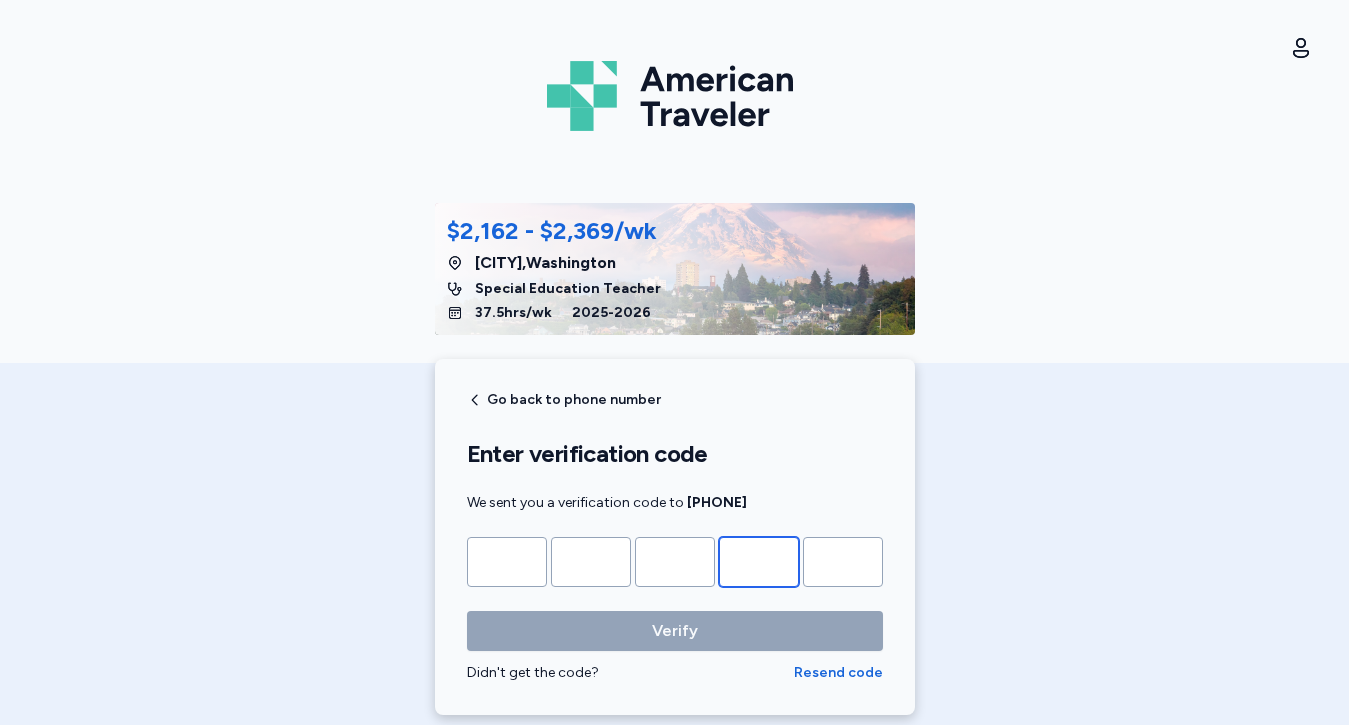 type on "*" 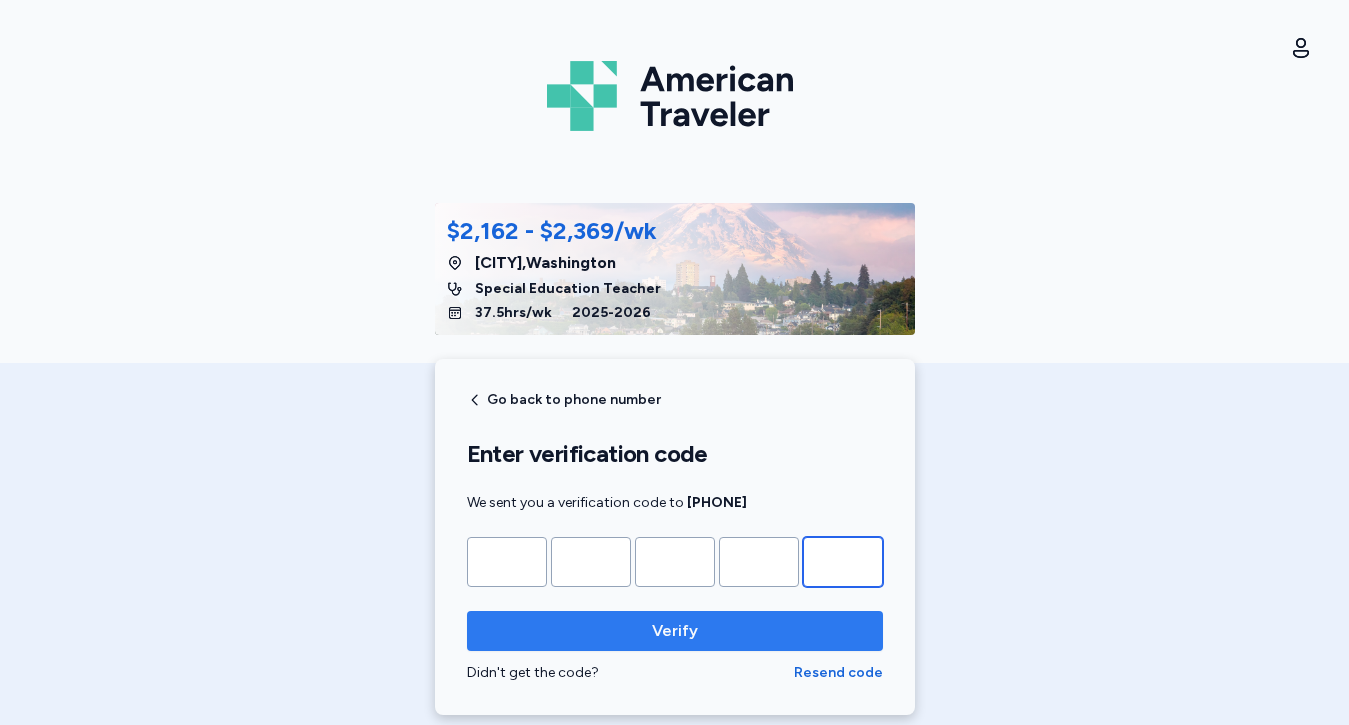 type on "*" 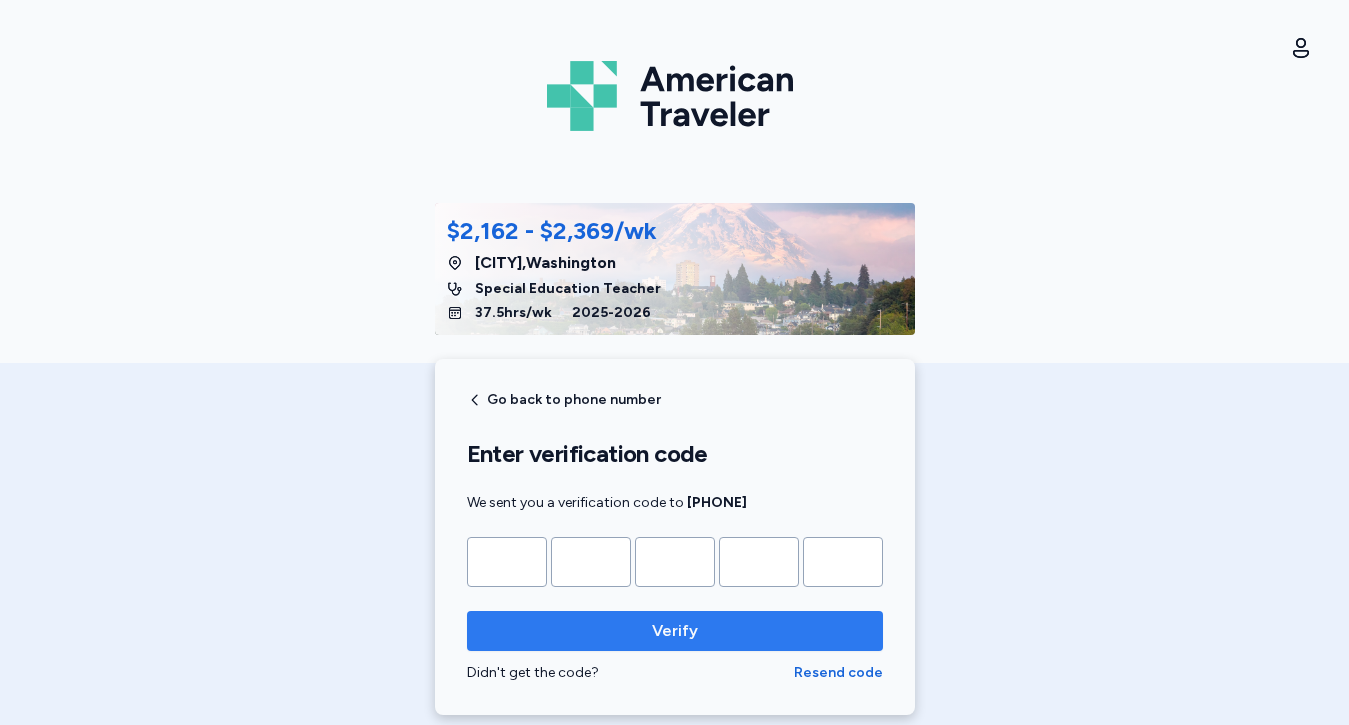 click on "Verify" at bounding box center [675, 631] 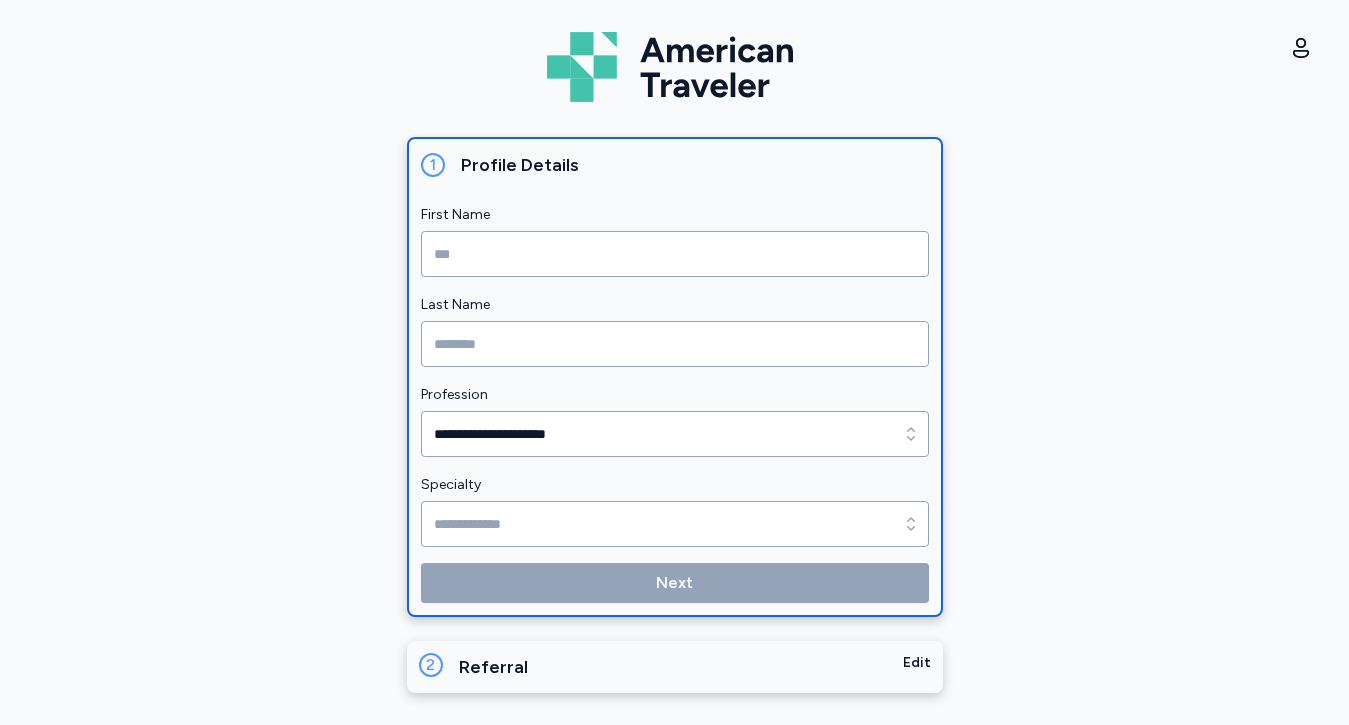 scroll, scrollTop: 226, scrollLeft: 0, axis: vertical 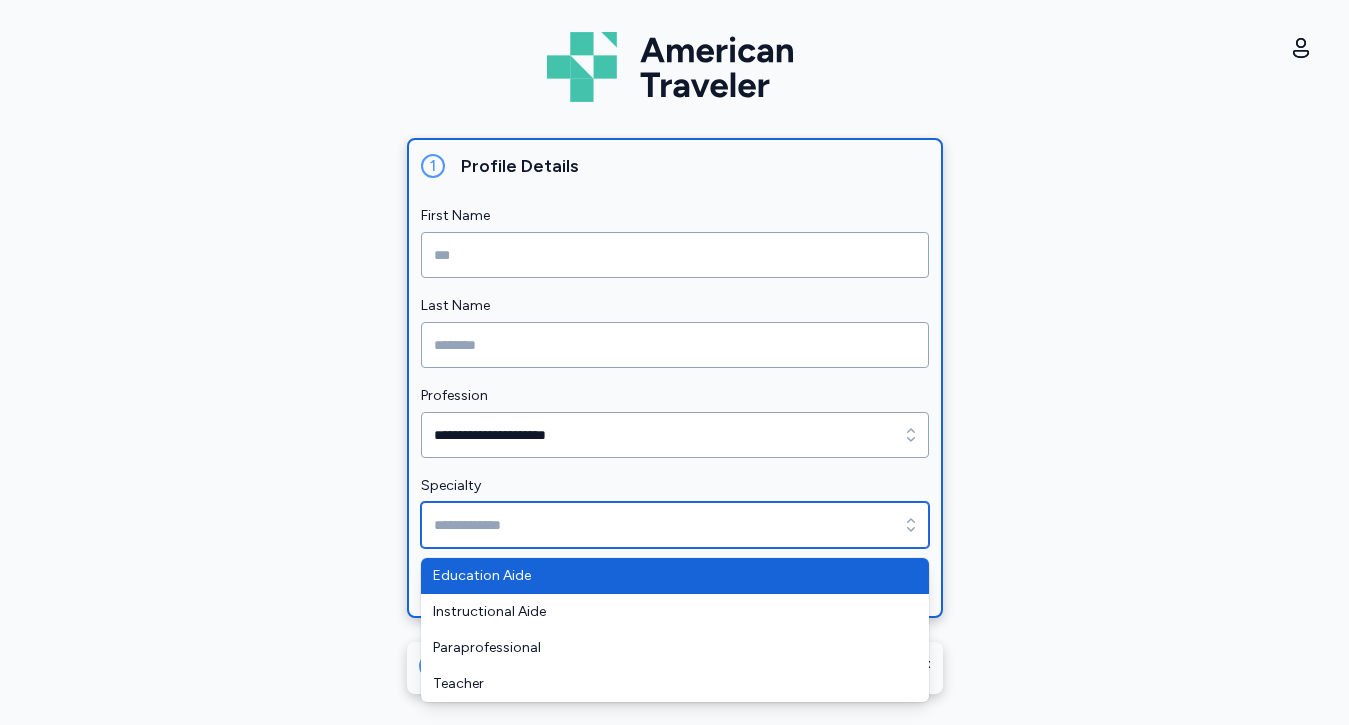 click on "Specialty" at bounding box center (675, 525) 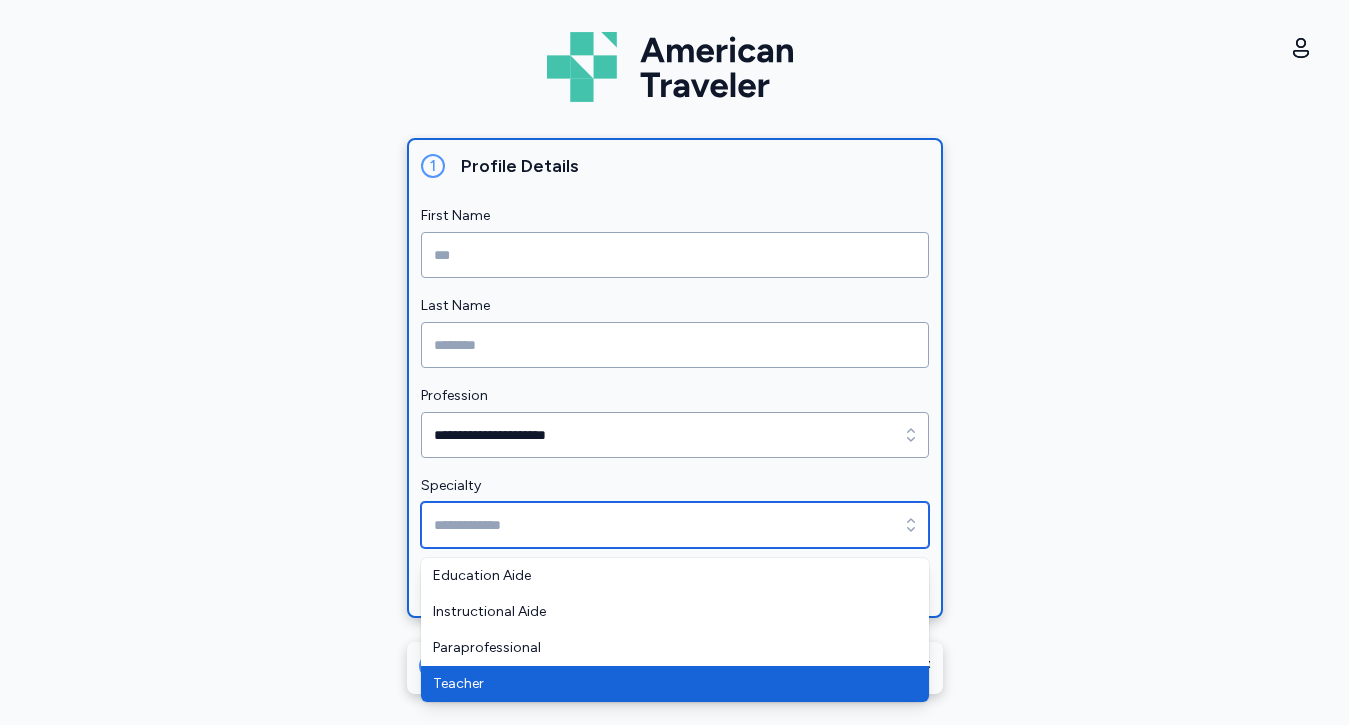 type on "*******" 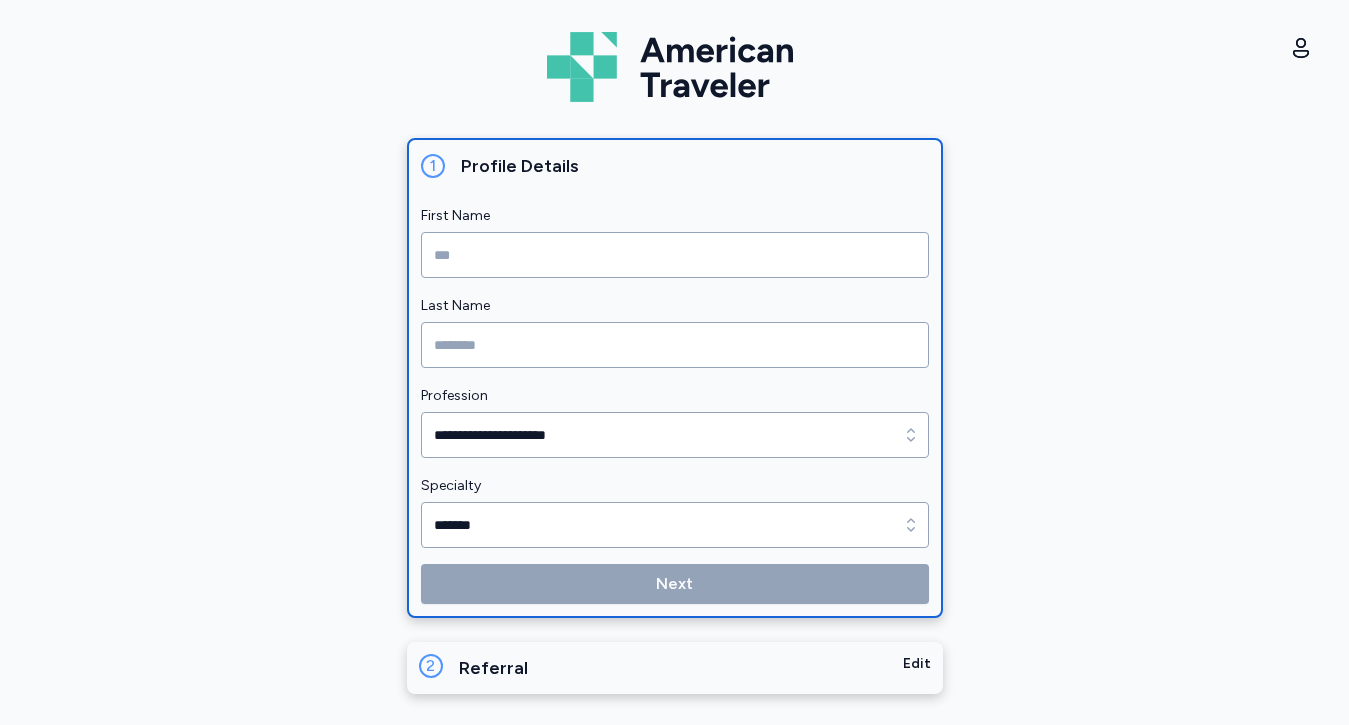 click on "**********" at bounding box center [675, 404] 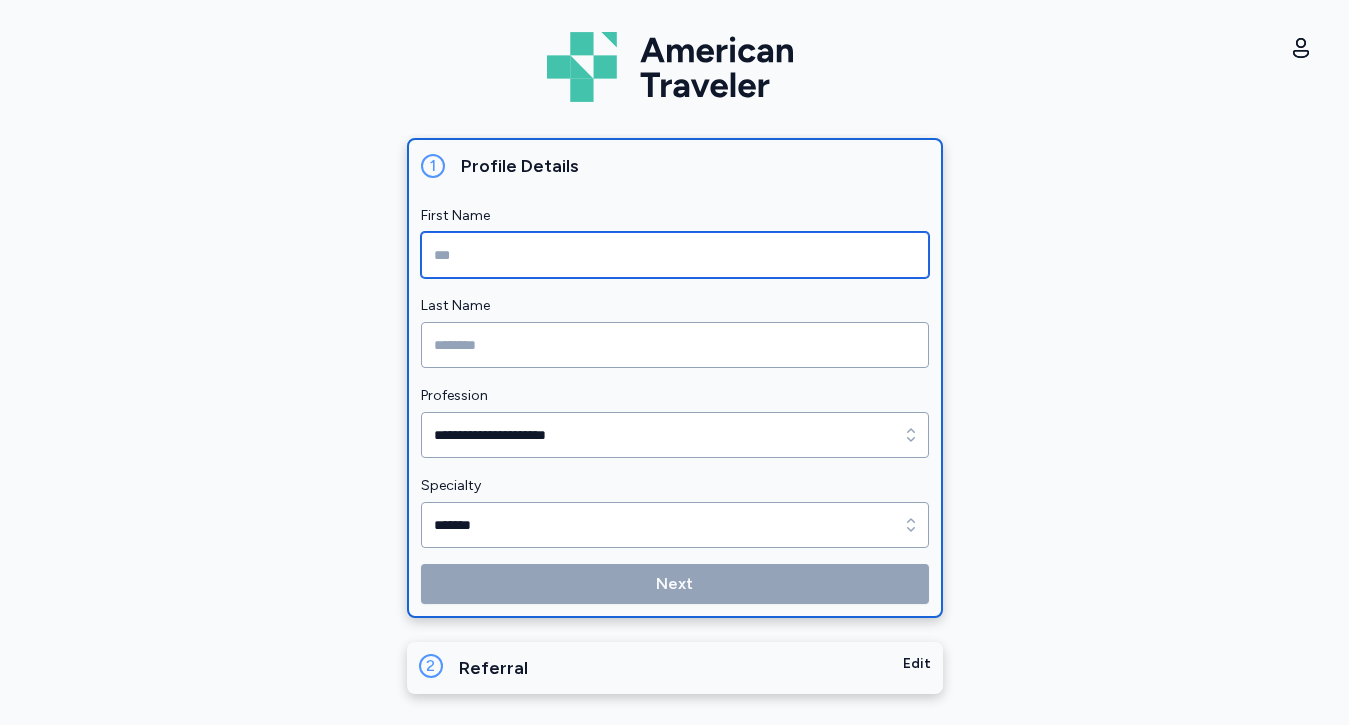 click at bounding box center [675, 255] 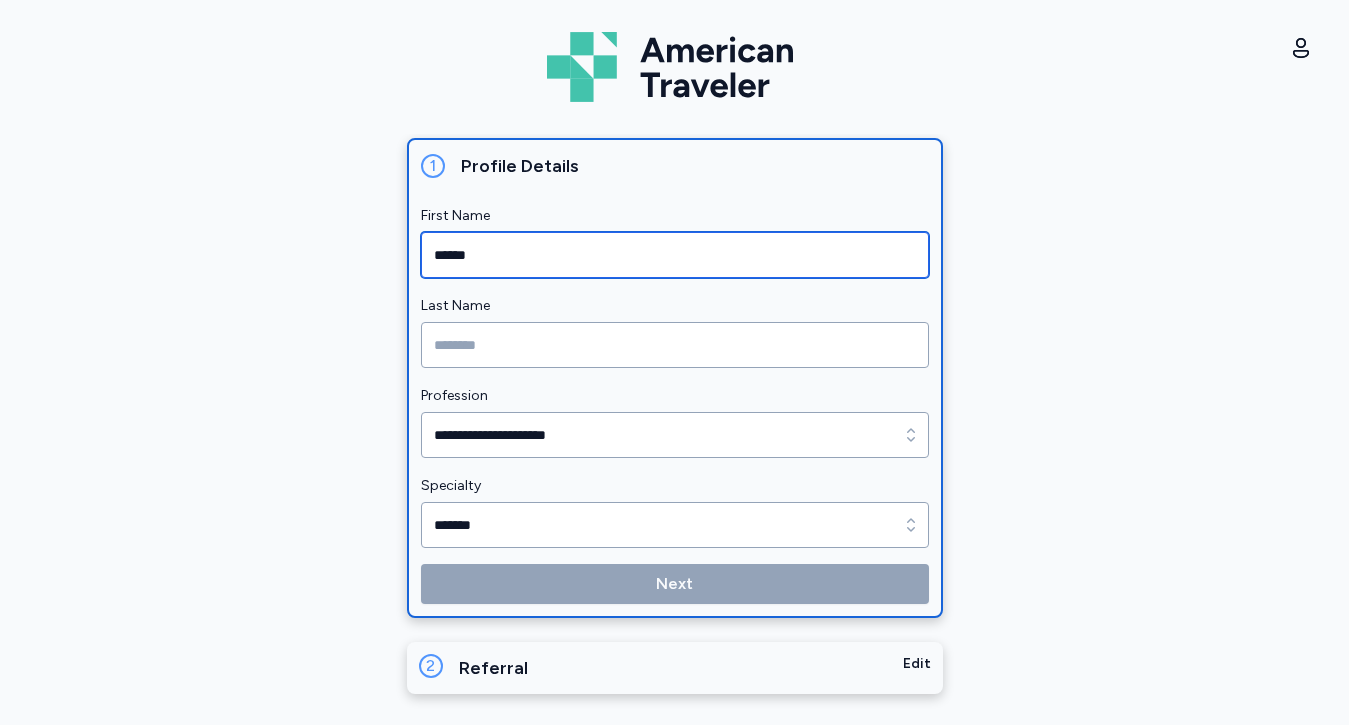 type on "******" 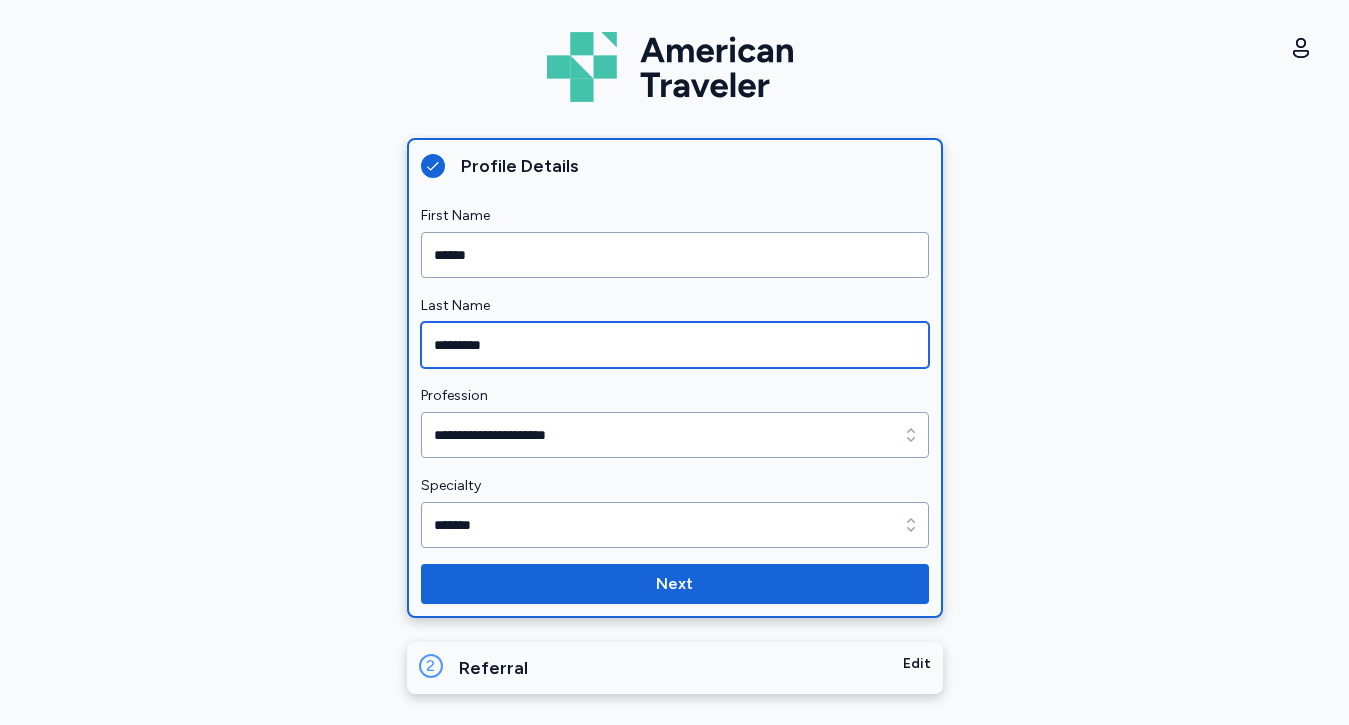 type on "*********" 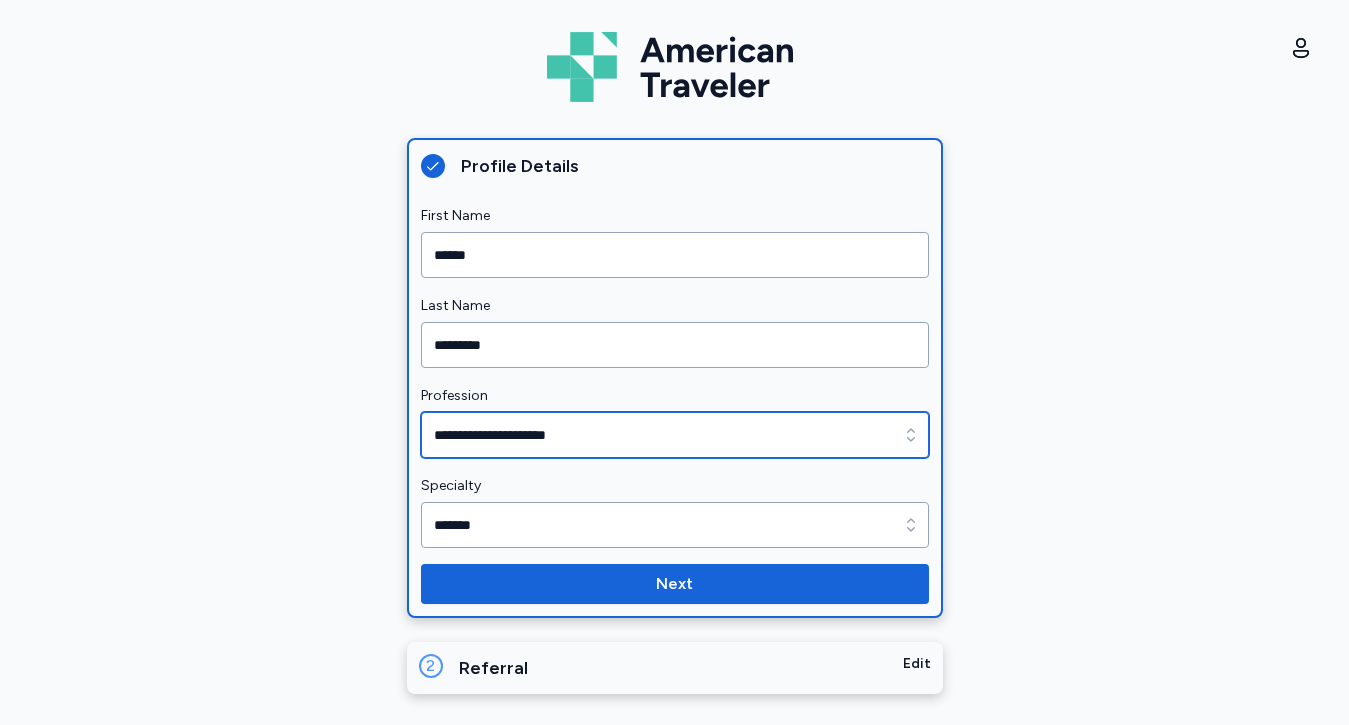 type on "**********" 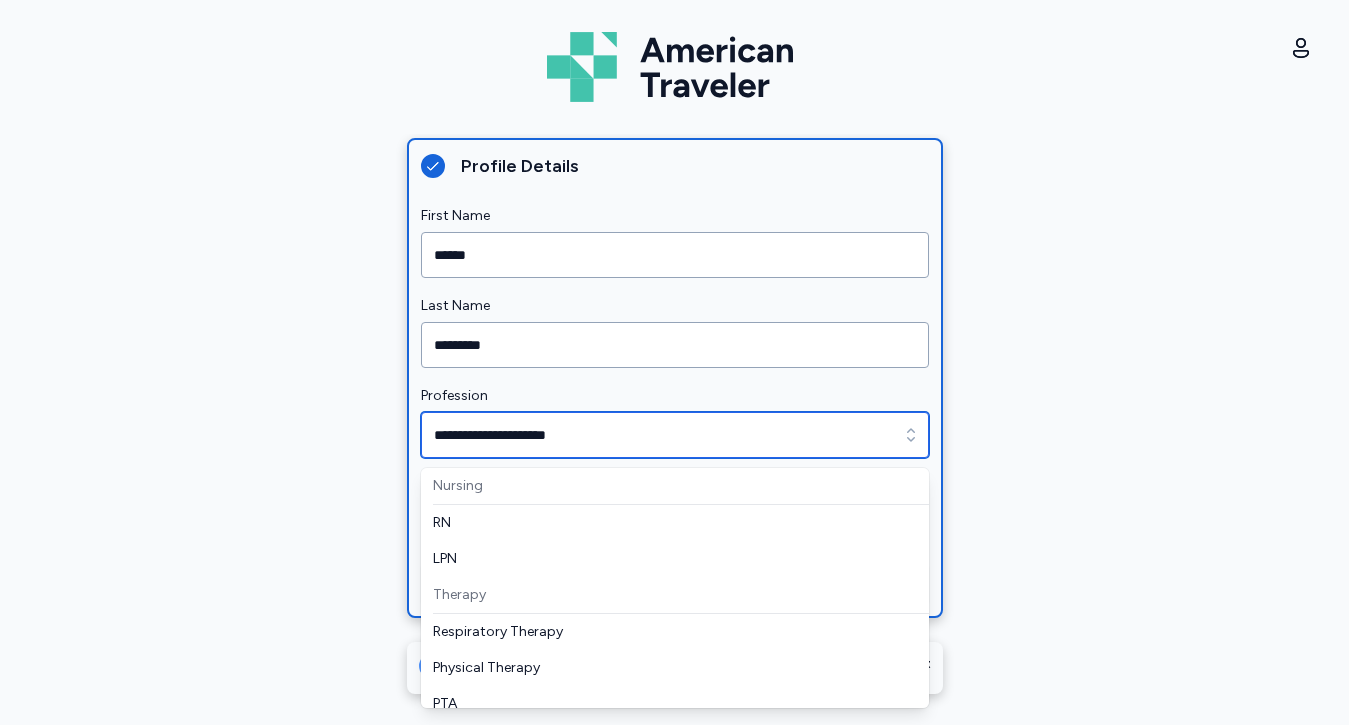 click on "**********" at bounding box center (675, 435) 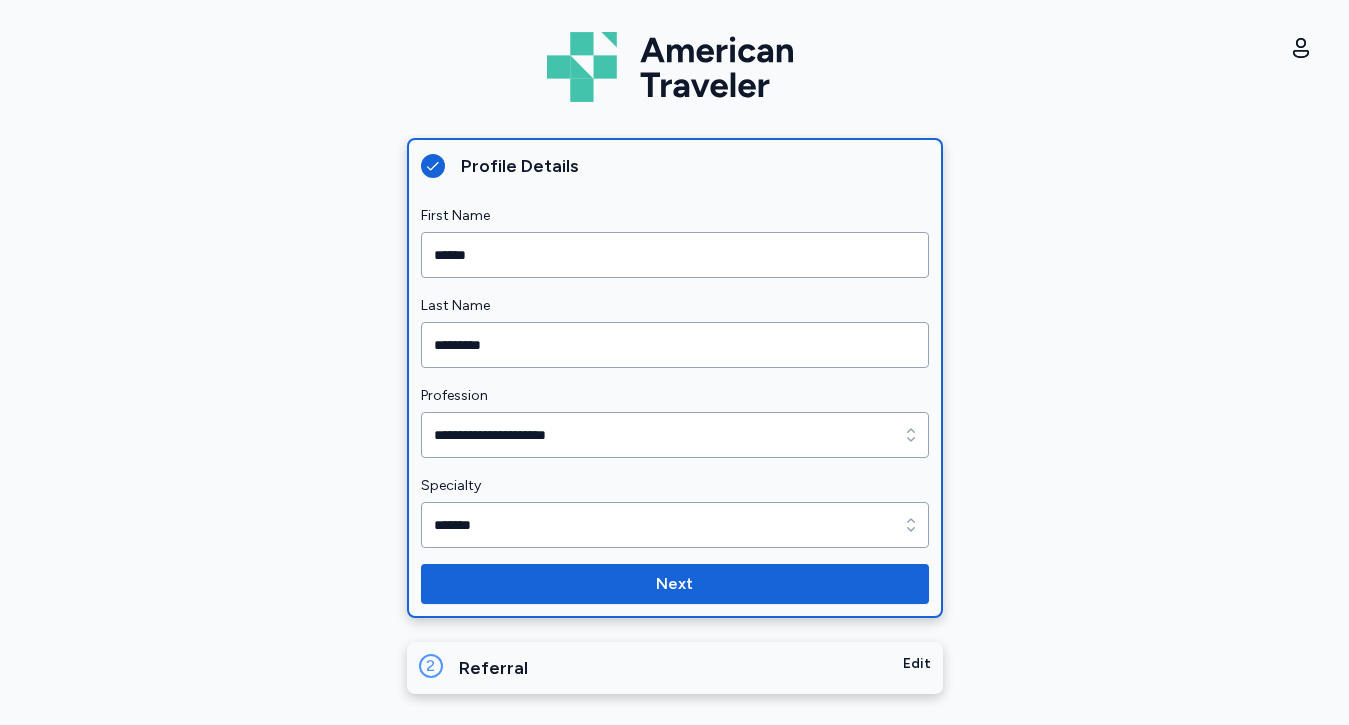 click on "**********" at bounding box center [674, 429] 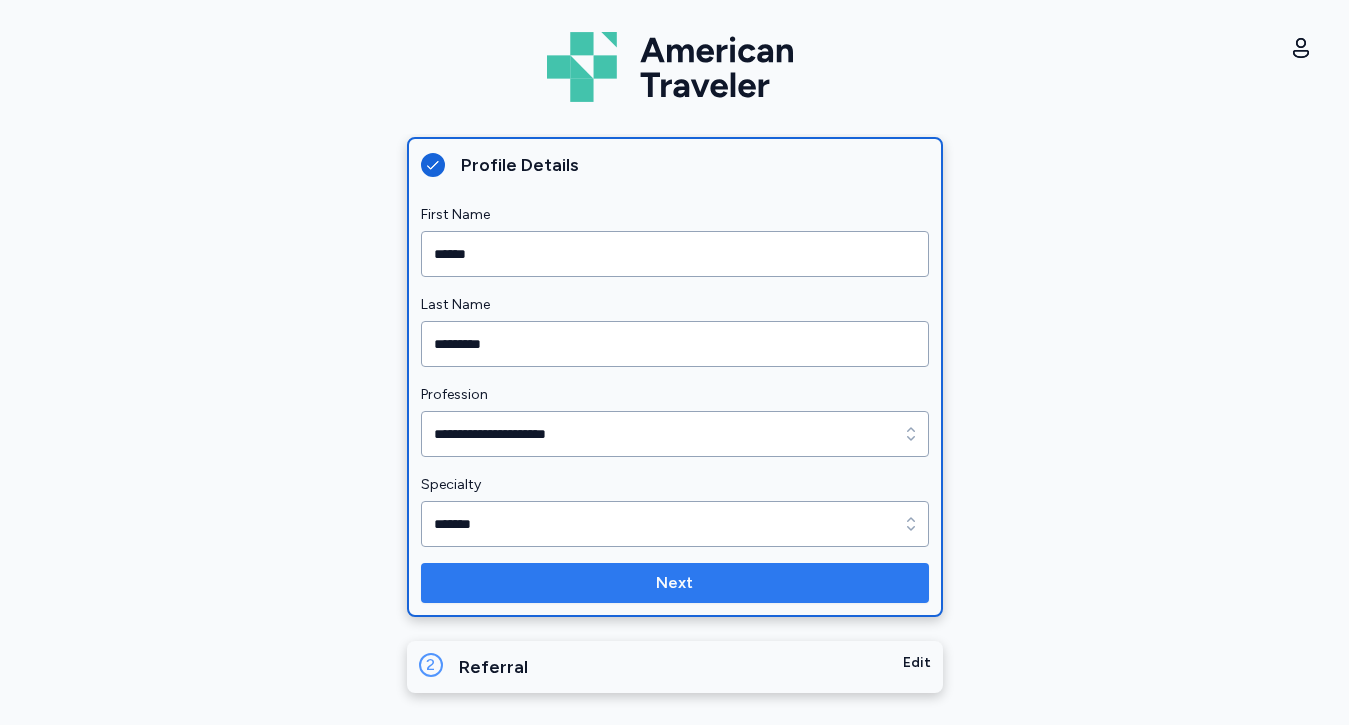click on "Next" at bounding box center [675, 583] 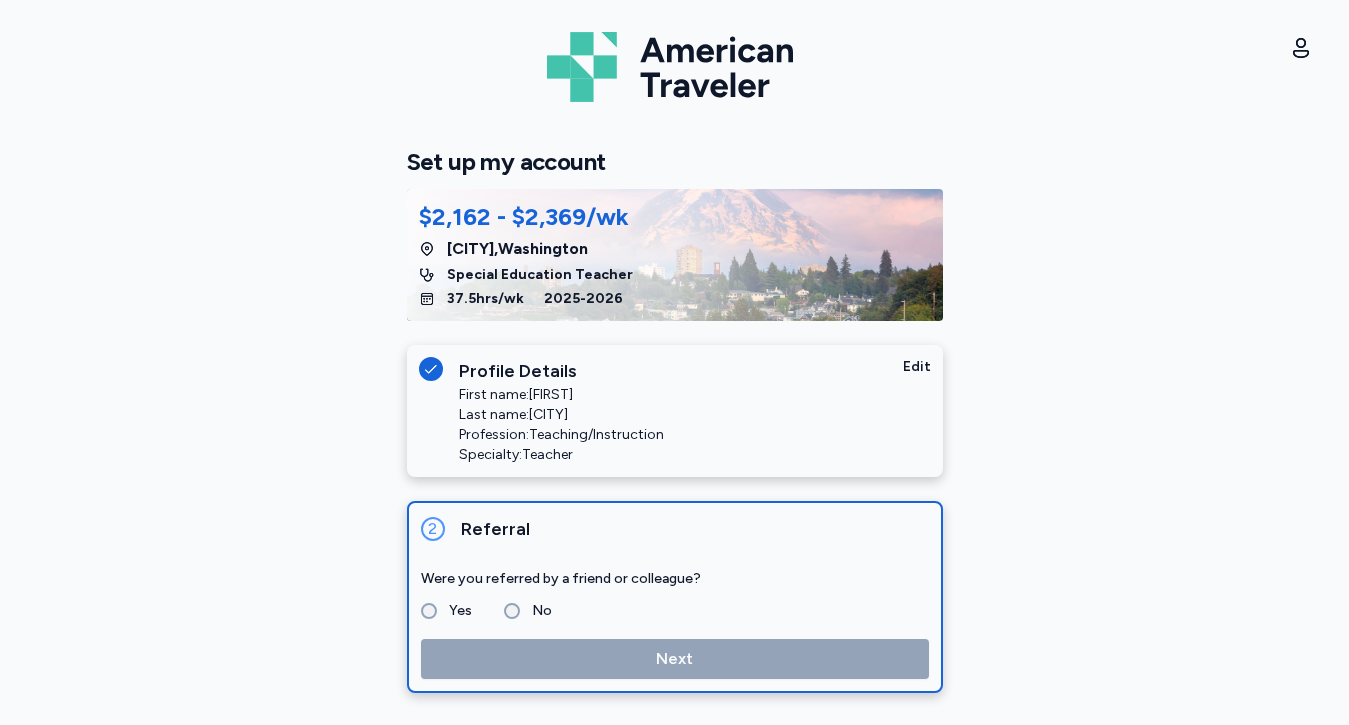 scroll, scrollTop: 19, scrollLeft: 0, axis: vertical 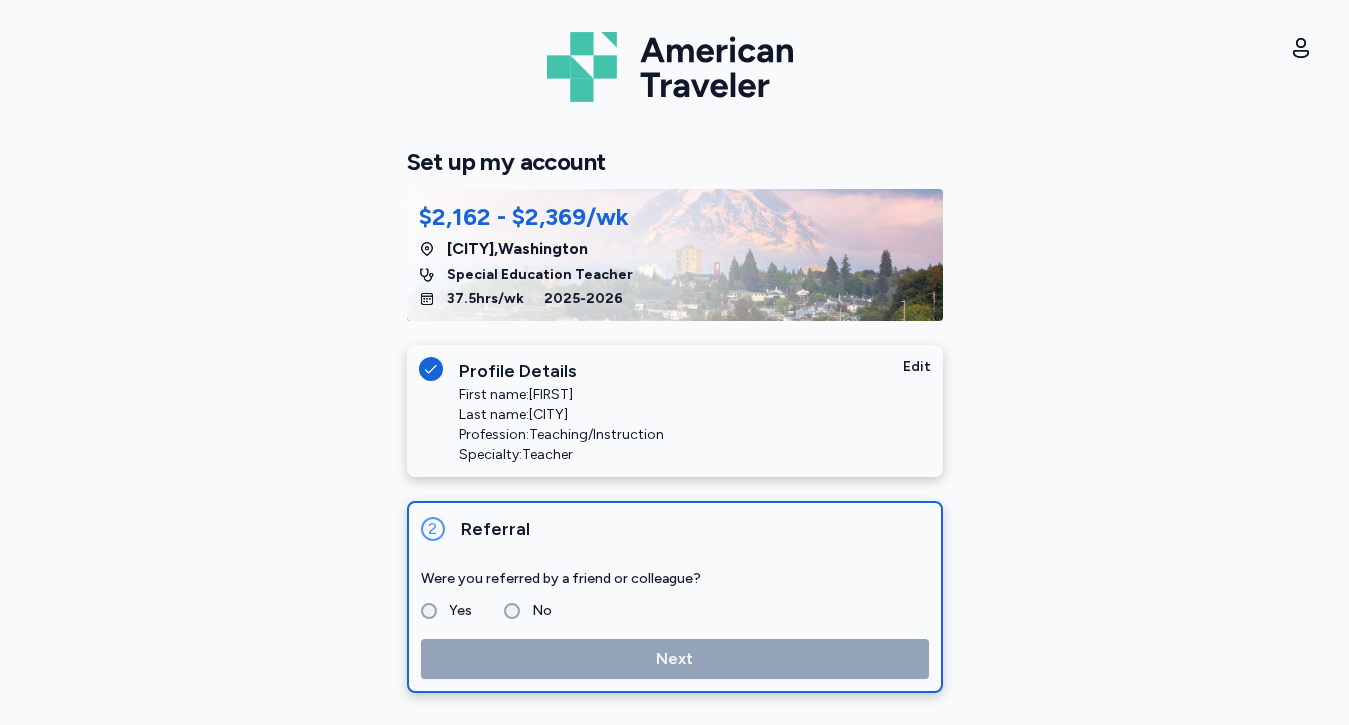 click on "No" at bounding box center [536, 611] 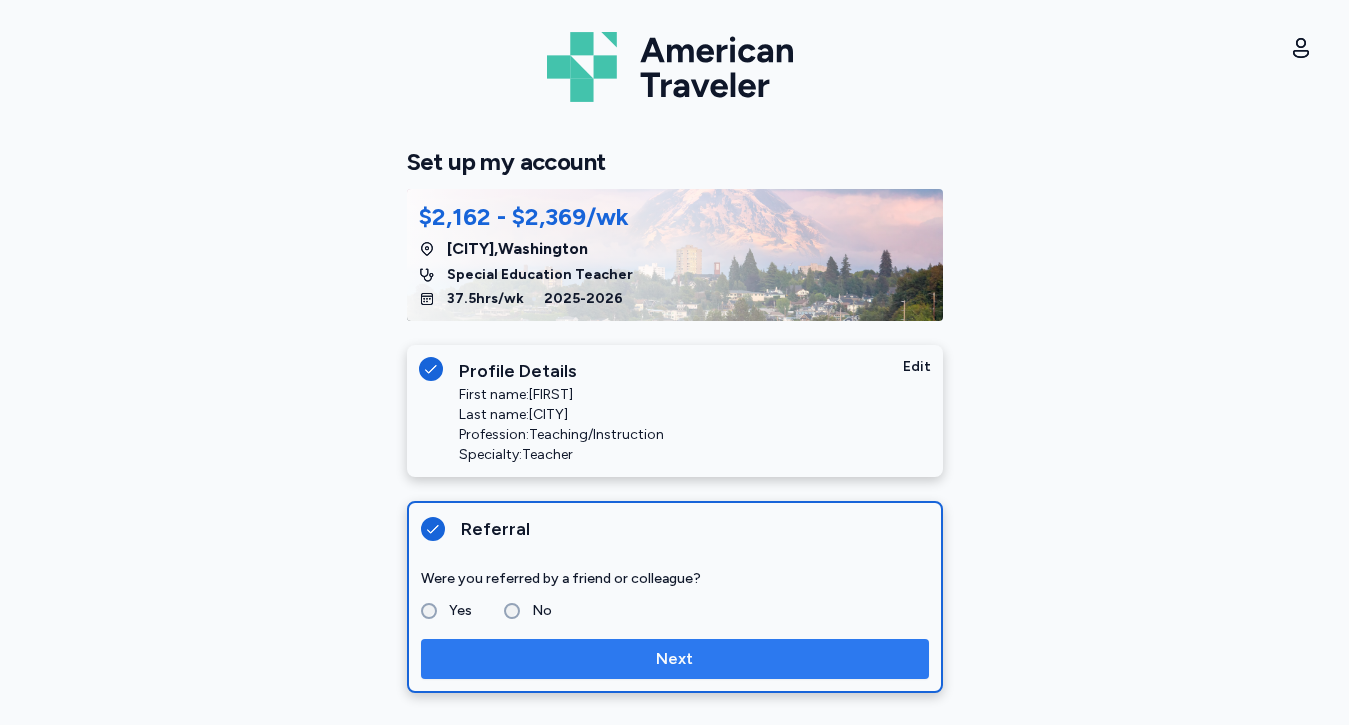click on "Next" at bounding box center [675, 659] 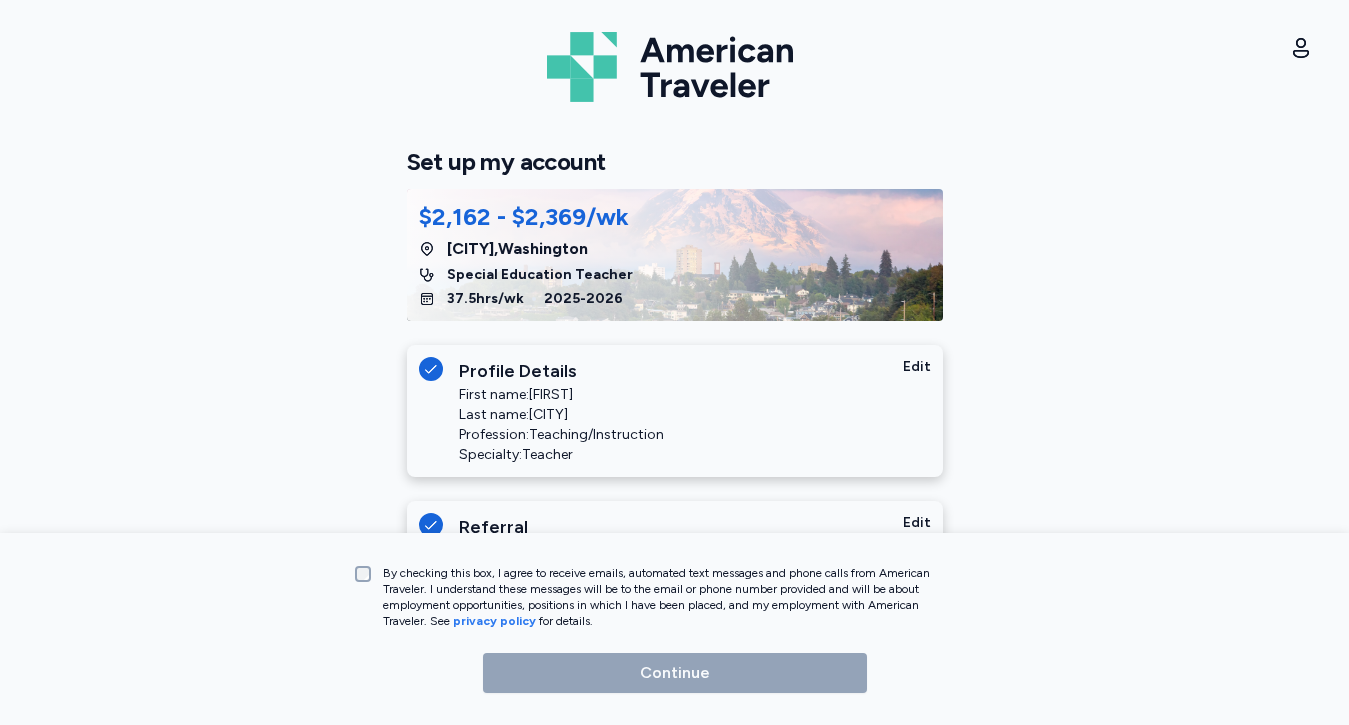 scroll, scrollTop: 91, scrollLeft: 0, axis: vertical 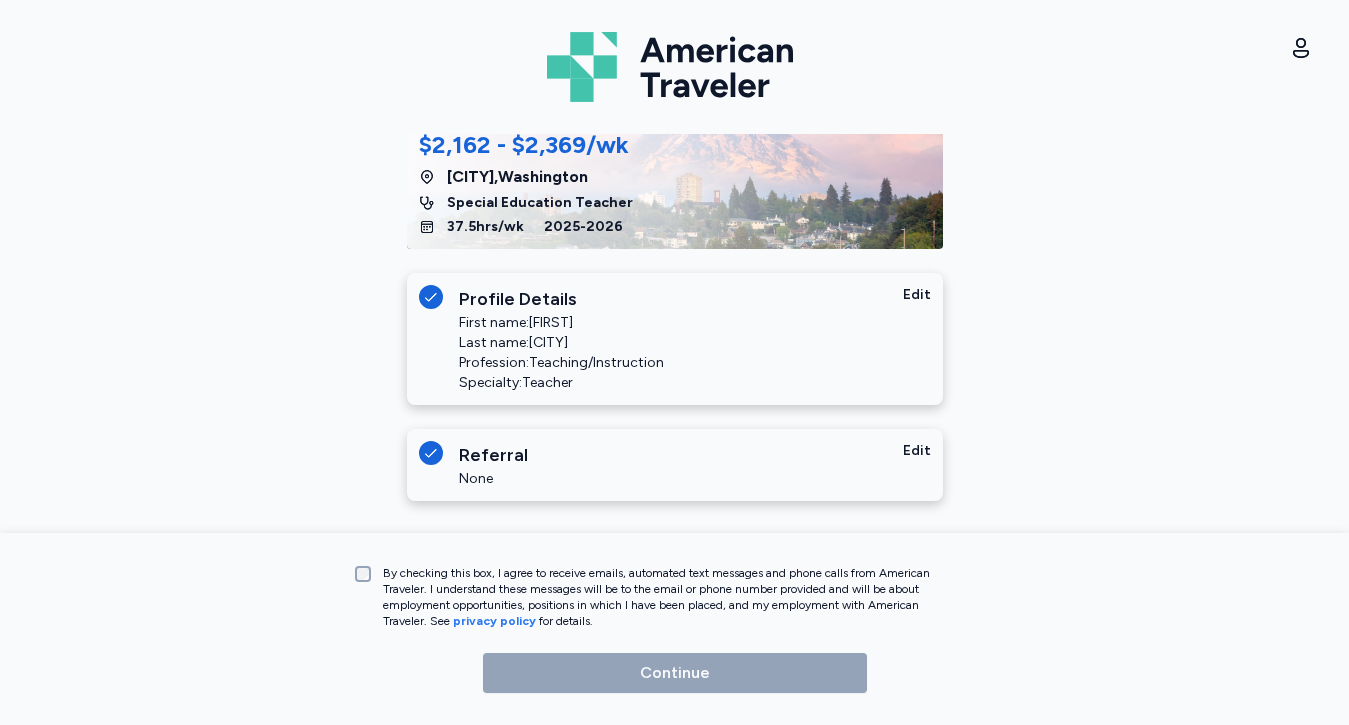 click on "By checking this box, I agree to receive emails, automated text messages and phone calls from American Traveler. I understand these messages will be to the email or phone number provided and will be about employment opportunities, positions in which I have been placed, and my employment with American Traveler. See   privacy policy   for details." at bounding box center (667, 597) 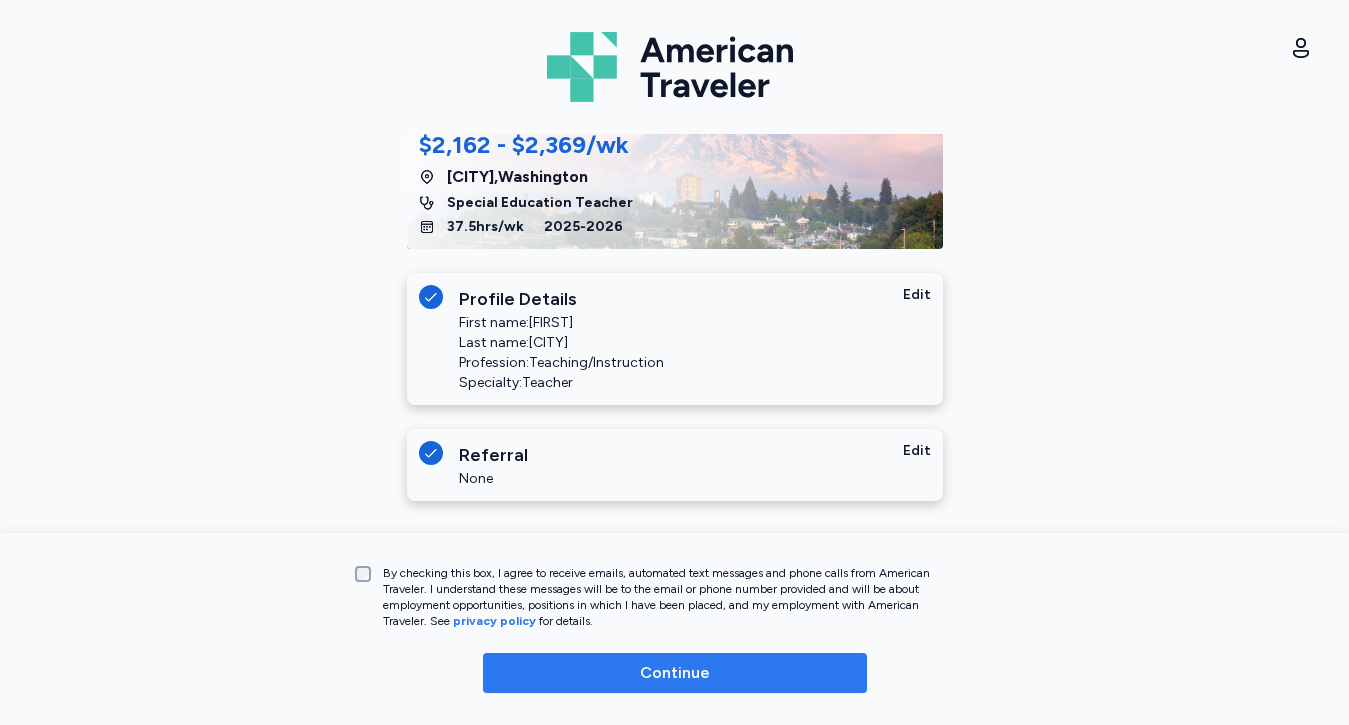 click on "Continue" at bounding box center [675, 673] 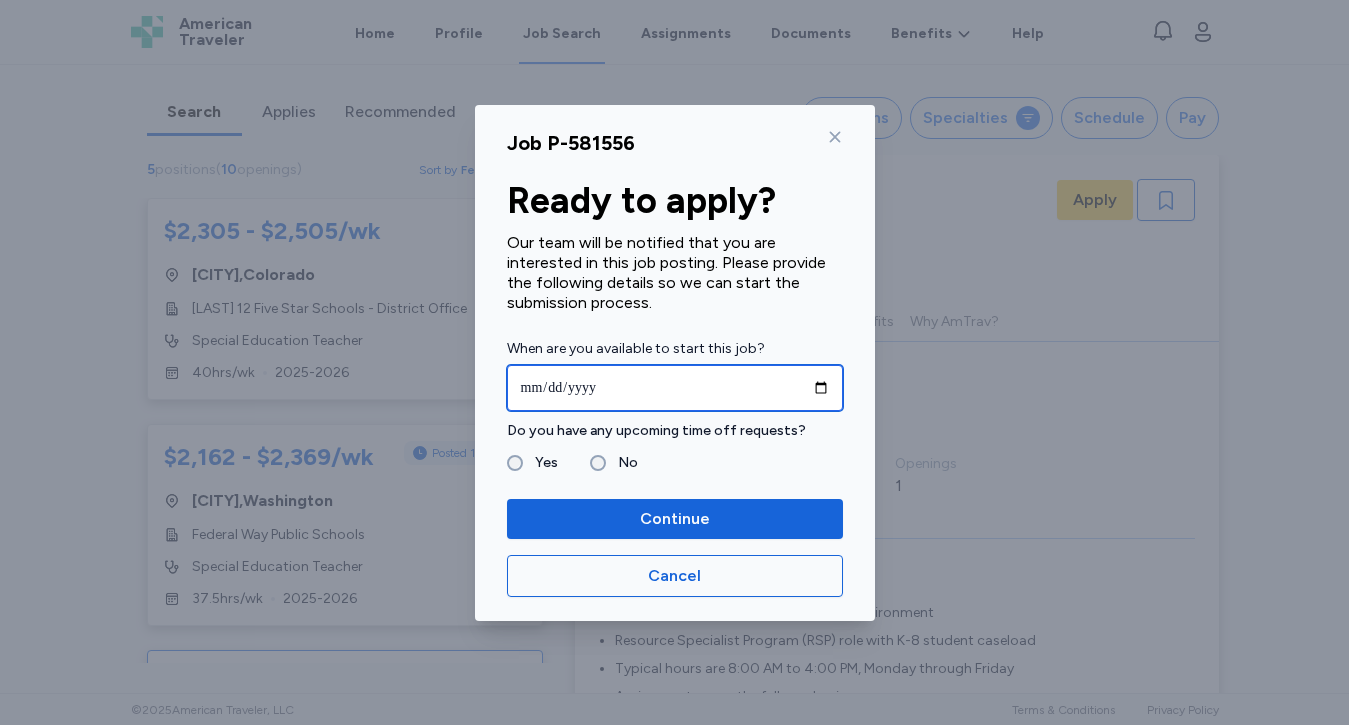 click at bounding box center (675, 388) 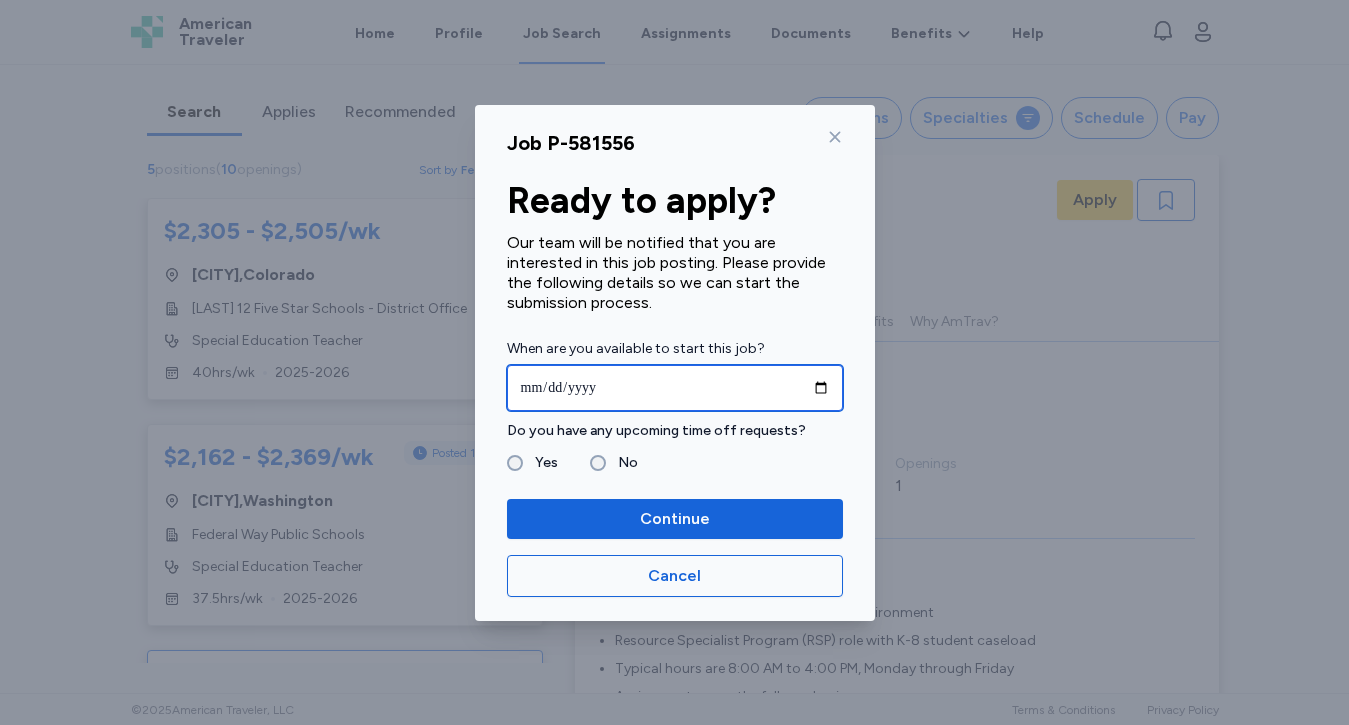 type on "**********" 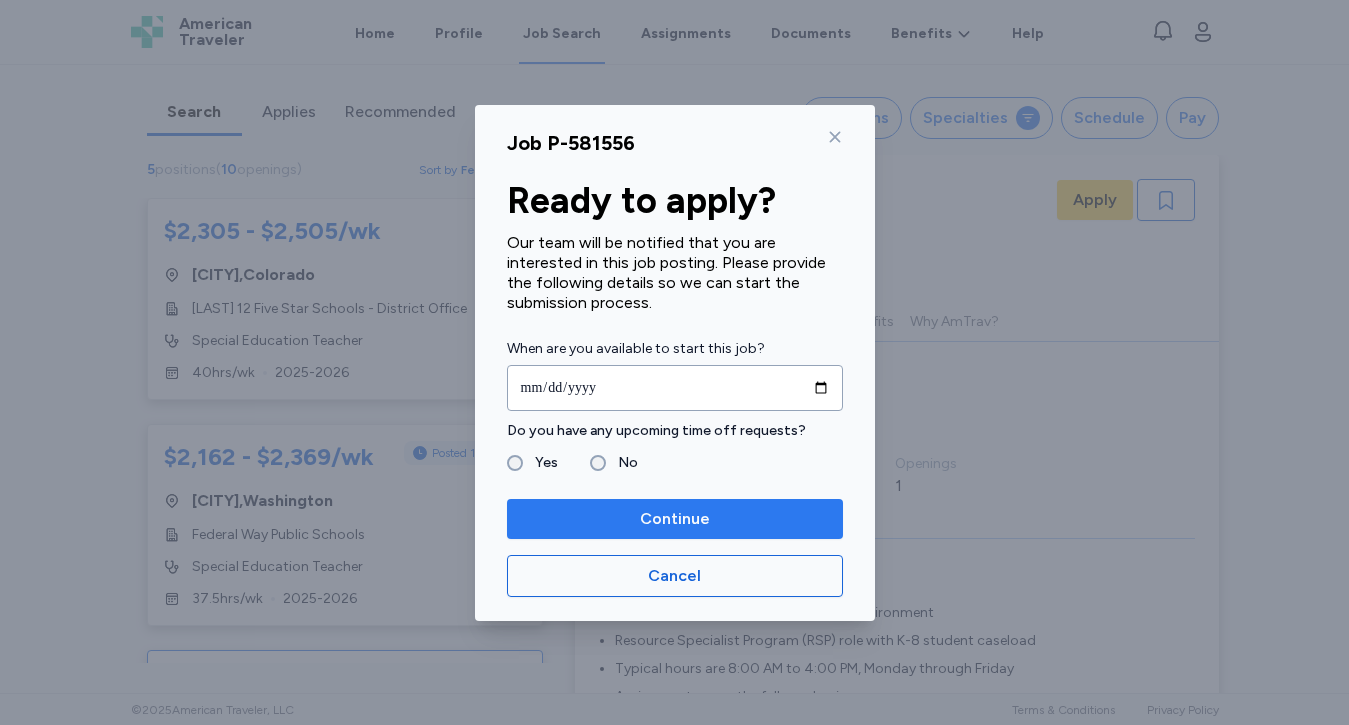 click on "Continue" at bounding box center [675, 519] 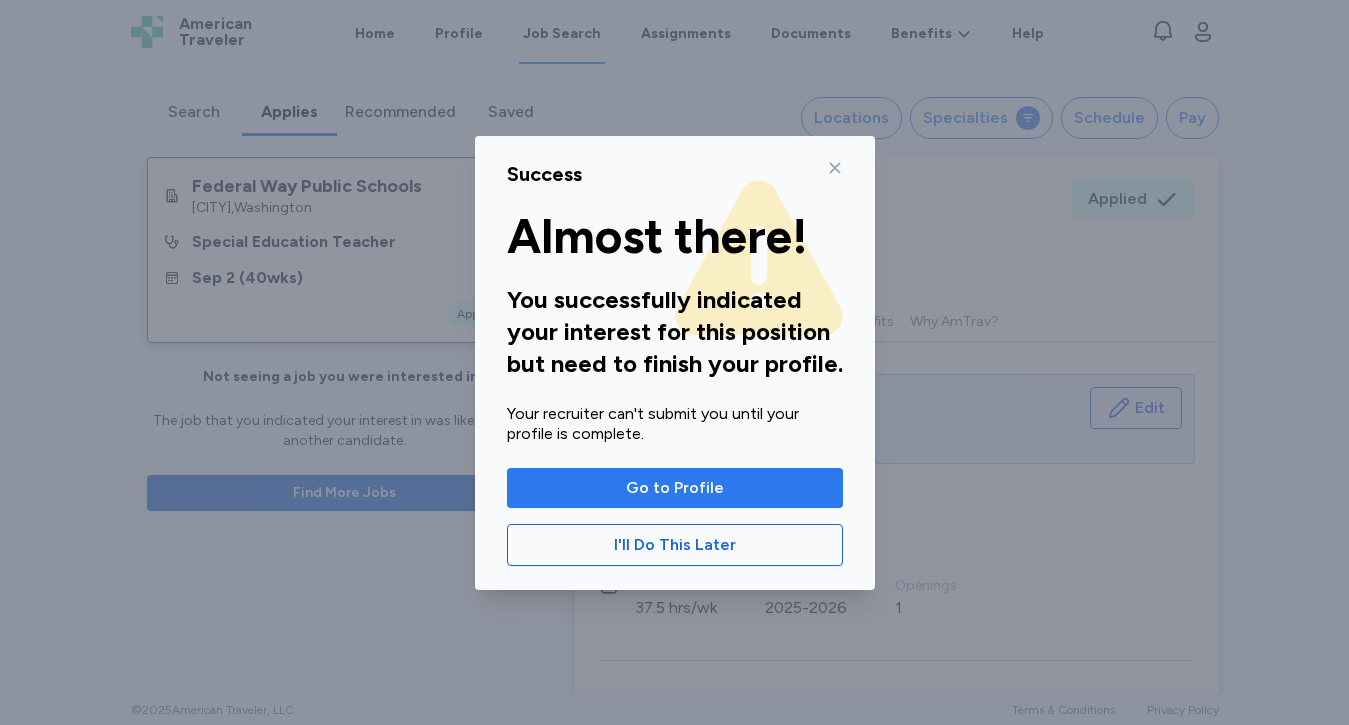 click on "Go to Profile" at bounding box center [675, 488] 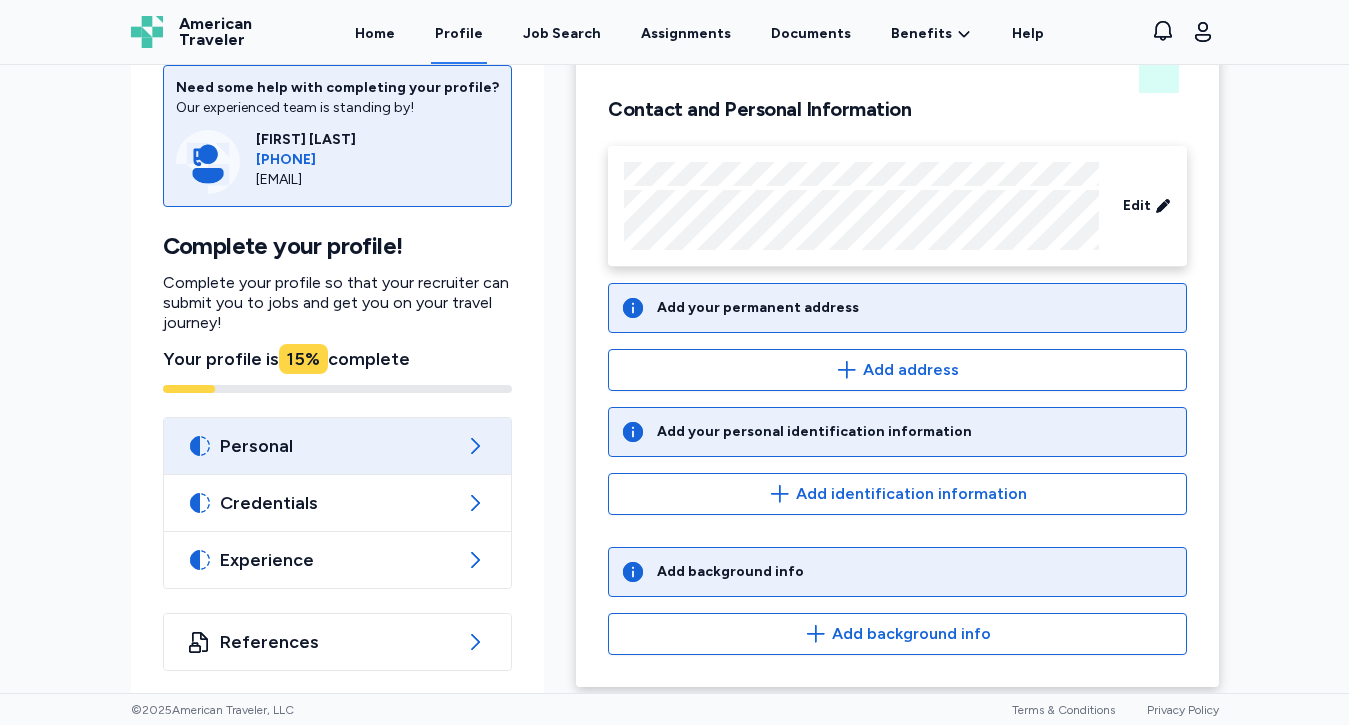 scroll, scrollTop: 134, scrollLeft: 0, axis: vertical 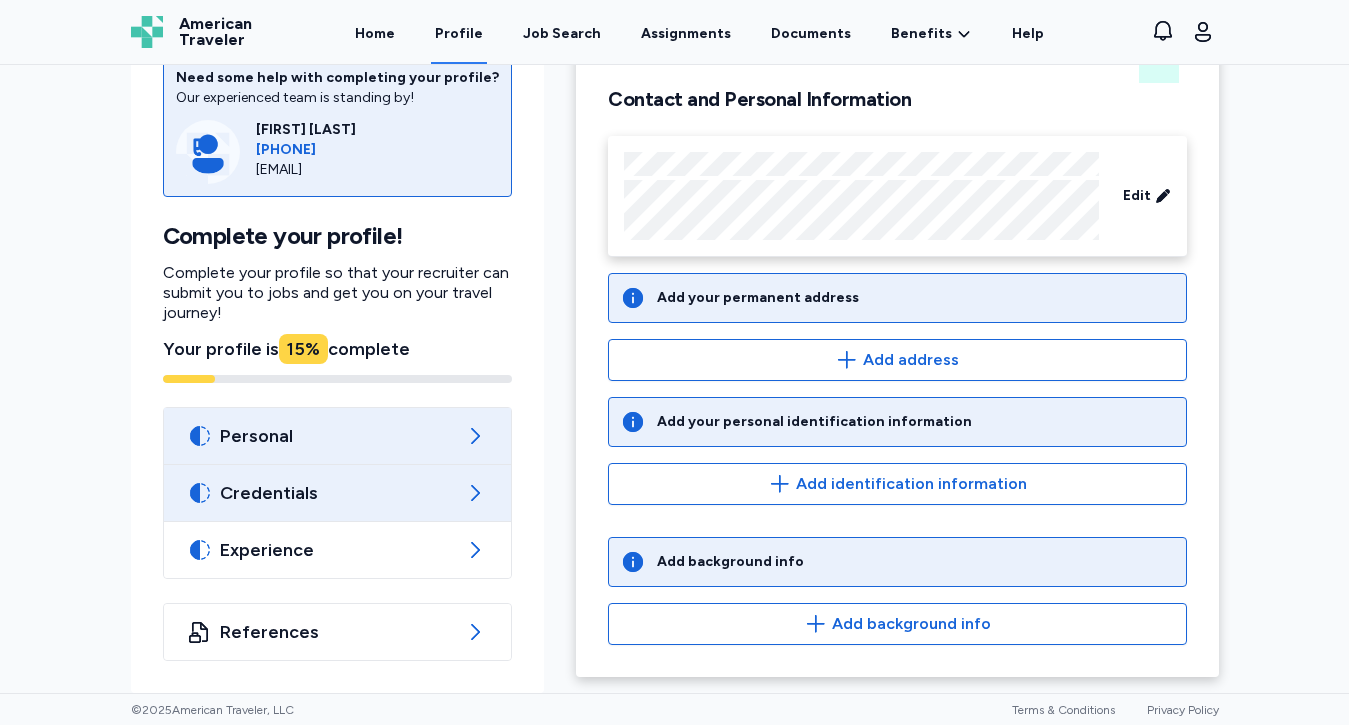 click on "Credentials" at bounding box center [338, 493] 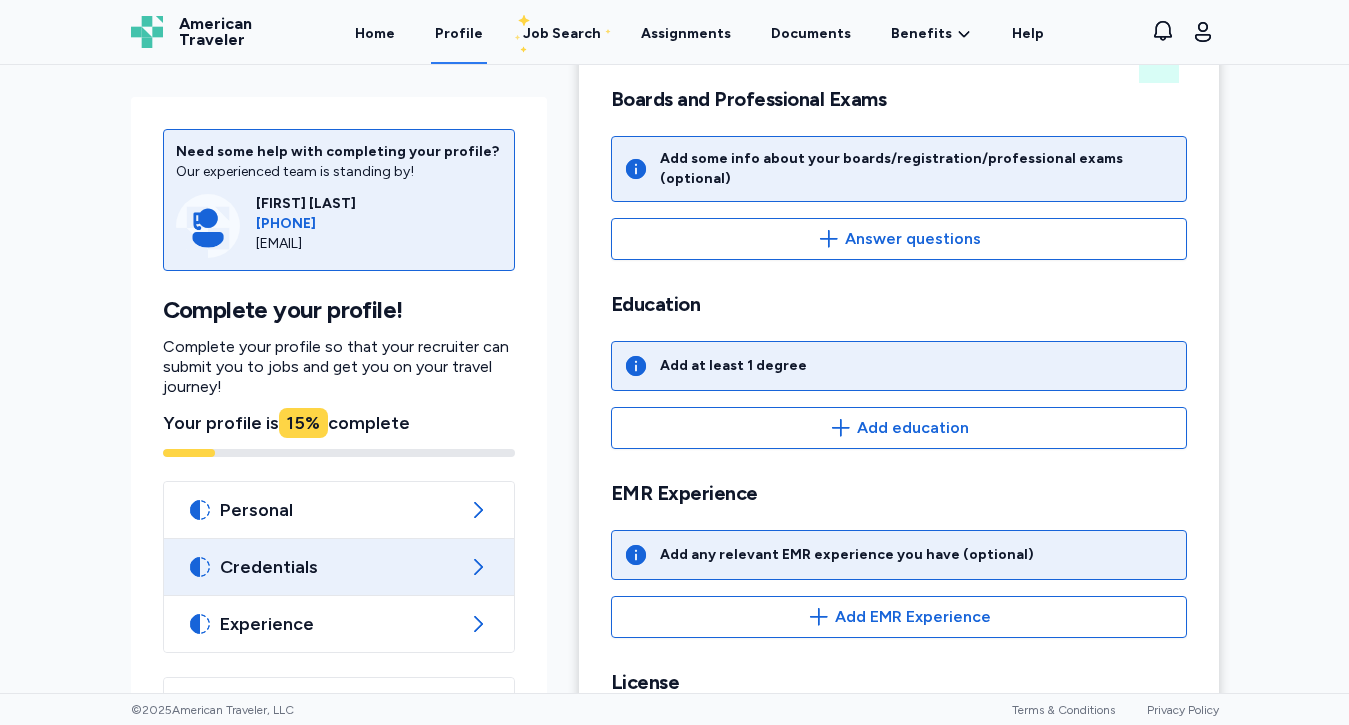 scroll, scrollTop: 0, scrollLeft: 0, axis: both 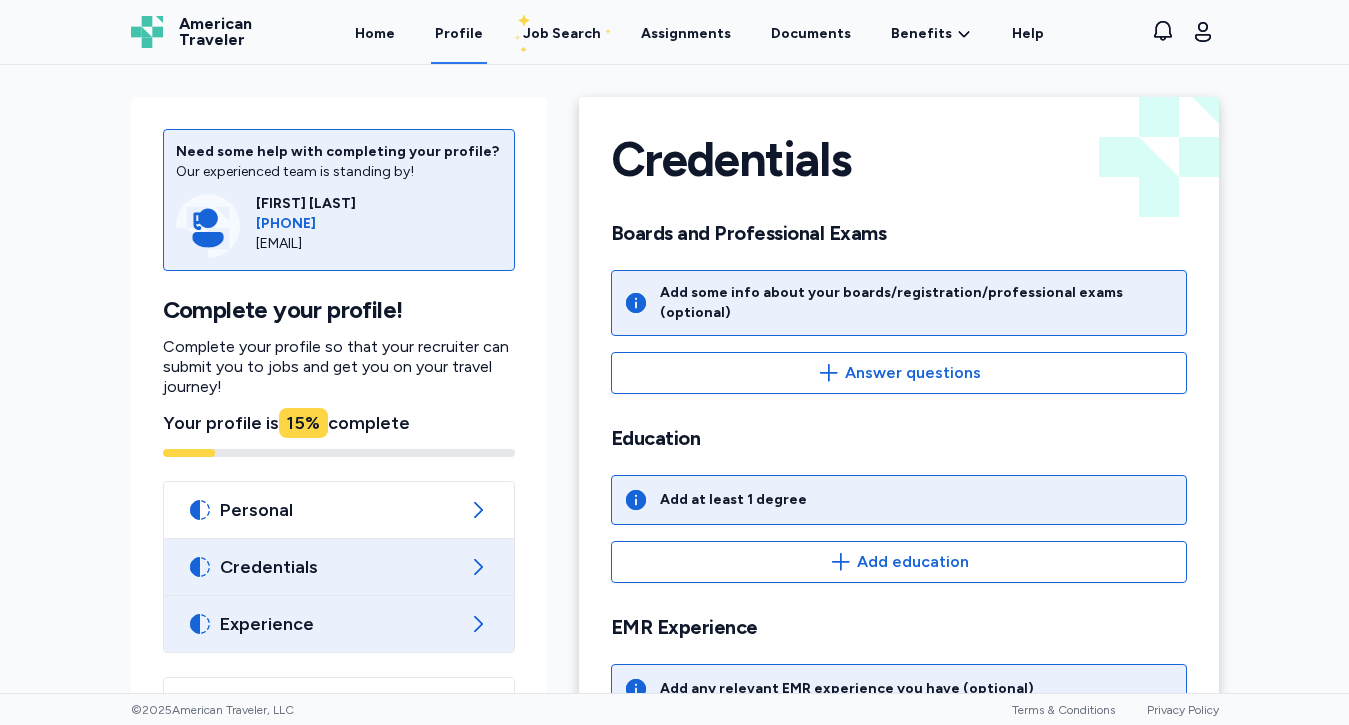 click on "Experience" at bounding box center [339, 624] 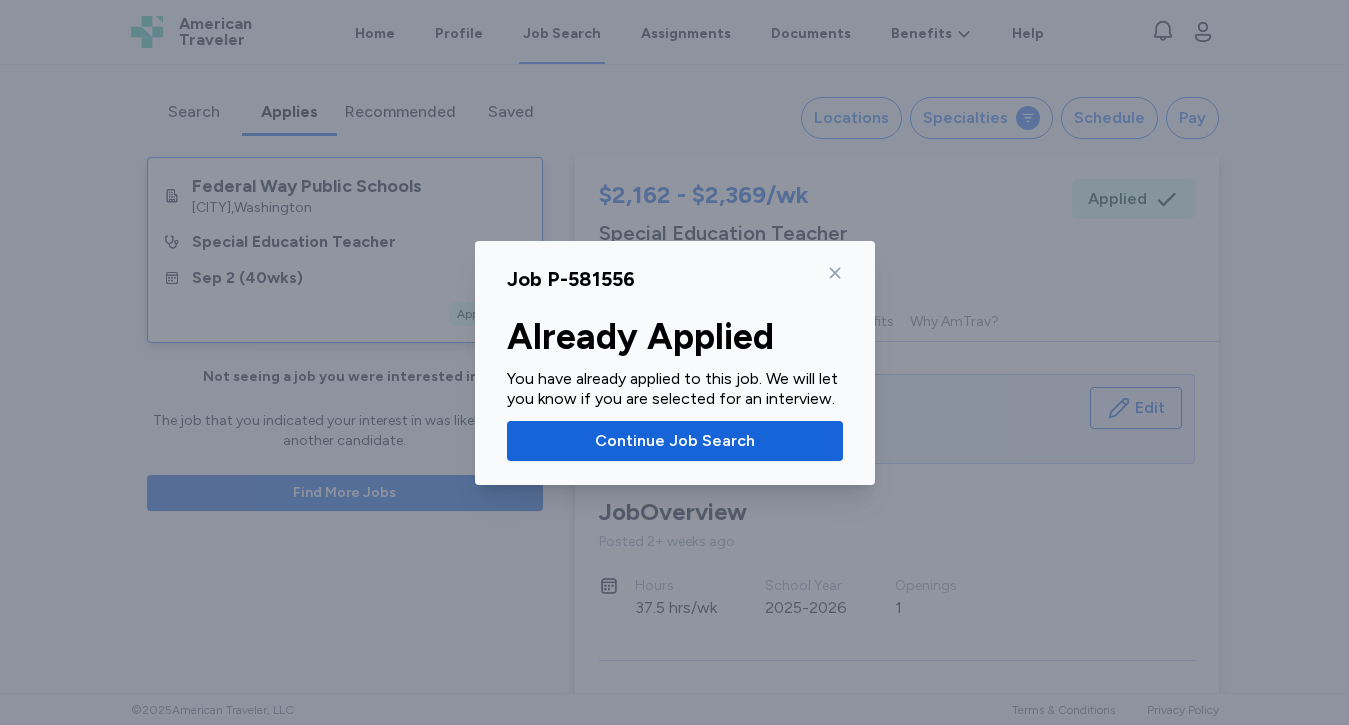 click on "Job P-581556 Already Applied You have already applied to this job. We will let you know if you are selected for an interview. Continue Job Search" at bounding box center [675, 363] 